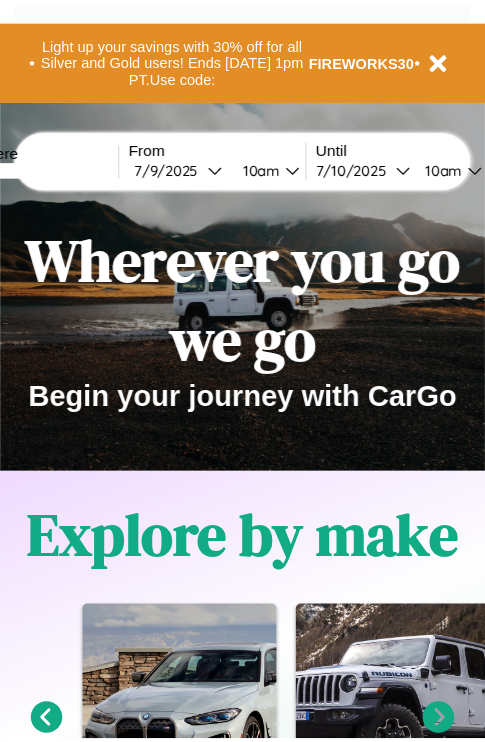 scroll, scrollTop: 0, scrollLeft: 0, axis: both 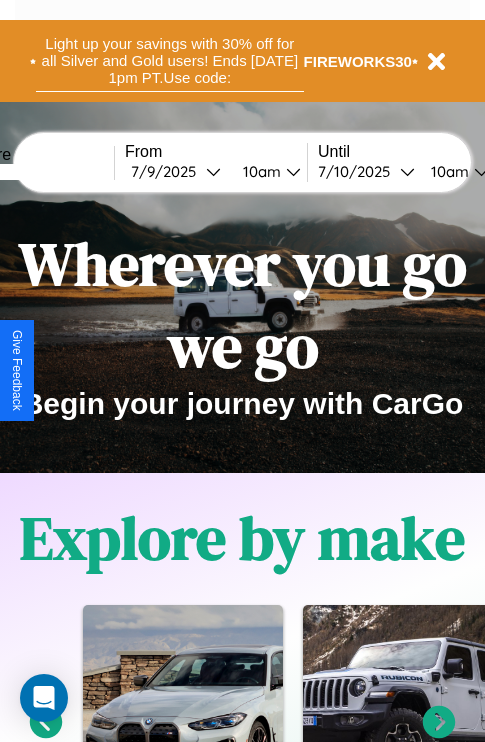 click on "Light up your savings with 30% off for all Silver and Gold users! Ends 8/1 at 1pm PT.  Use code:" at bounding box center (170, 61) 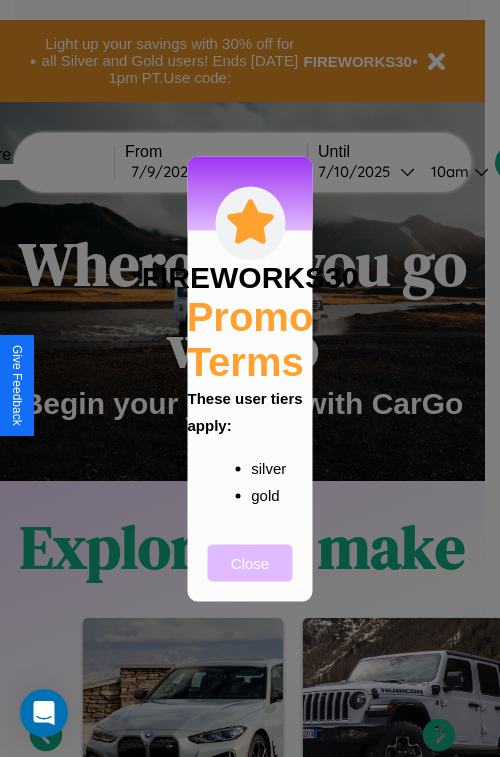 click on "Close" at bounding box center (250, 562) 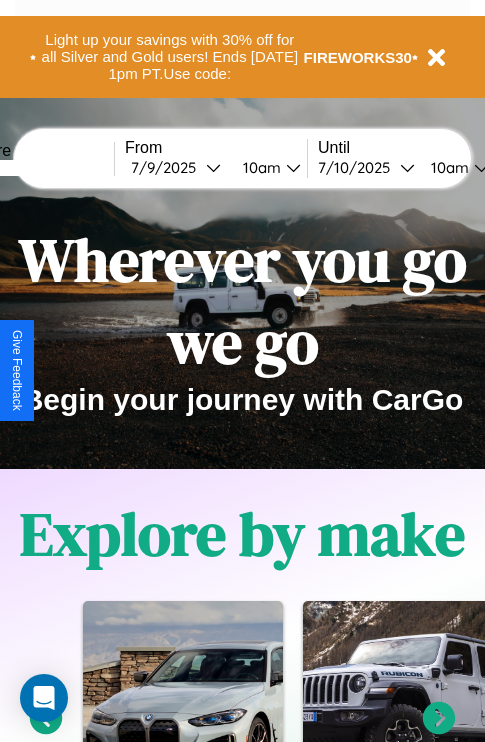 scroll, scrollTop: 0, scrollLeft: 0, axis: both 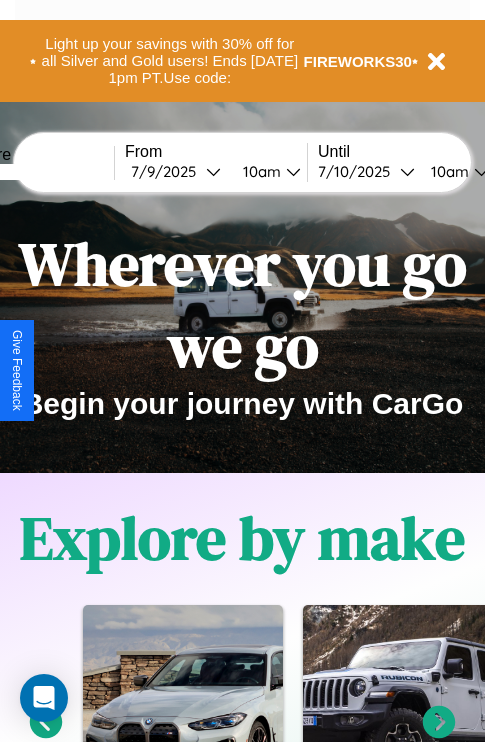 click at bounding box center [39, 172] 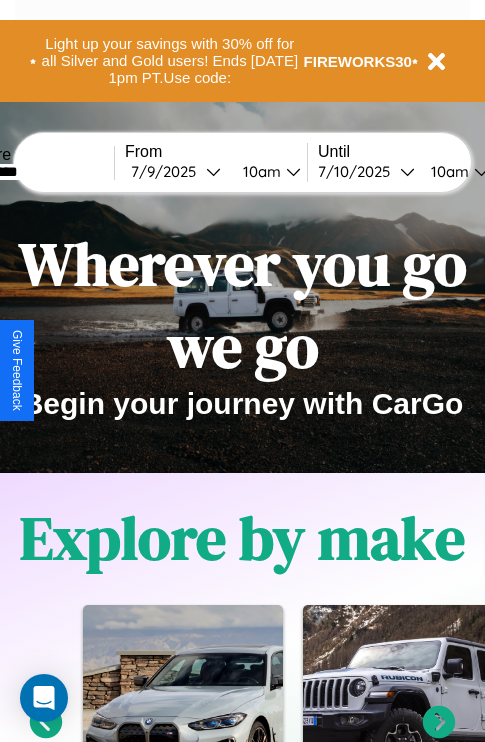 type on "*********" 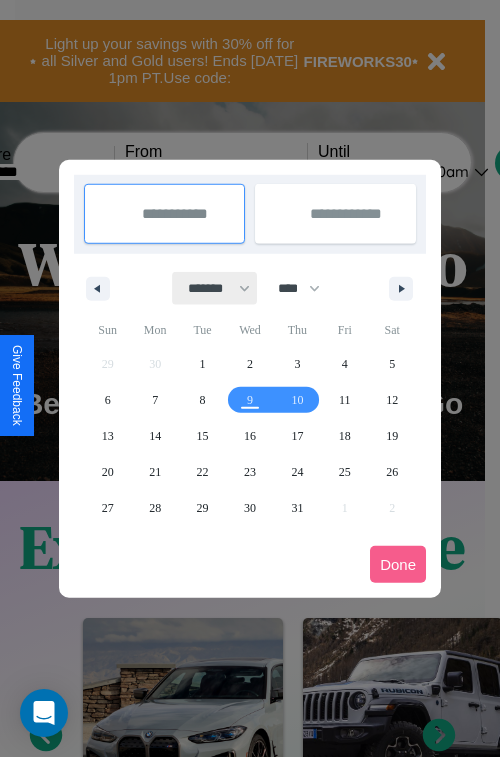 click on "******* ******** ***** ***** *** **** **** ****** ********* ******* ******** ********" at bounding box center [215, 288] 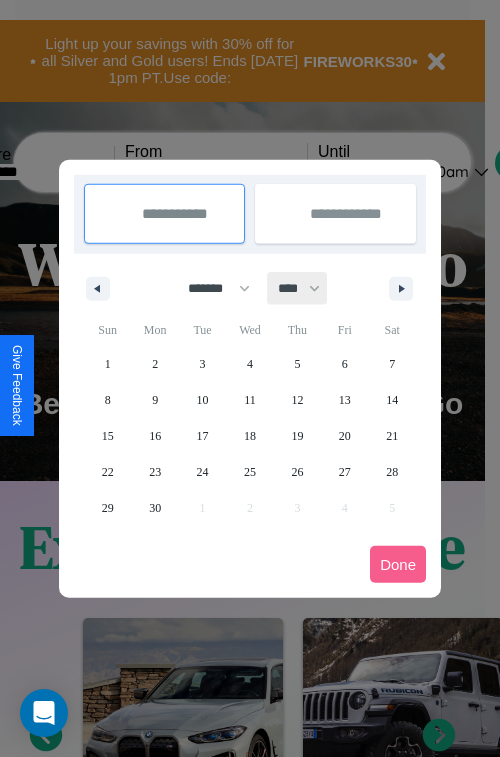 click on "**** **** **** **** **** **** **** **** **** **** **** **** **** **** **** **** **** **** **** **** **** **** **** **** **** **** **** **** **** **** **** **** **** **** **** **** **** **** **** **** **** **** **** **** **** **** **** **** **** **** **** **** **** **** **** **** **** **** **** **** **** **** **** **** **** **** **** **** **** **** **** **** **** **** **** **** **** **** **** **** **** **** **** **** **** **** **** **** **** **** **** **** **** **** **** **** **** **** **** **** **** **** **** **** **** **** **** **** **** **** **** **** **** **** **** **** **** **** **** **** ****" at bounding box center [298, 288] 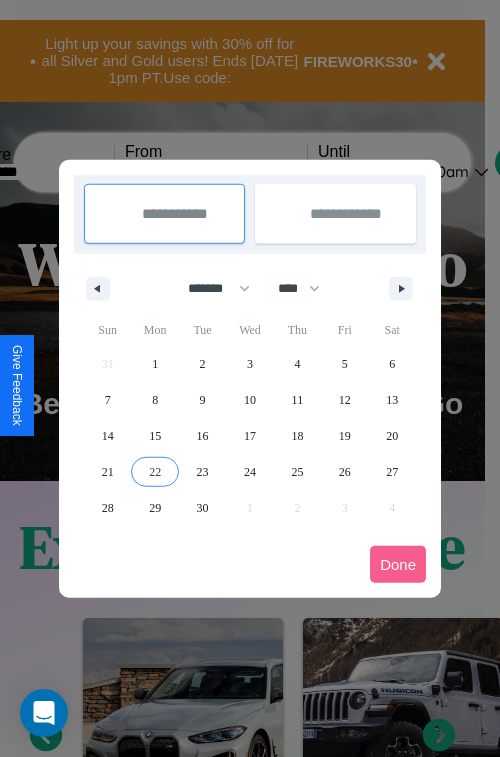 click on "22" at bounding box center (155, 472) 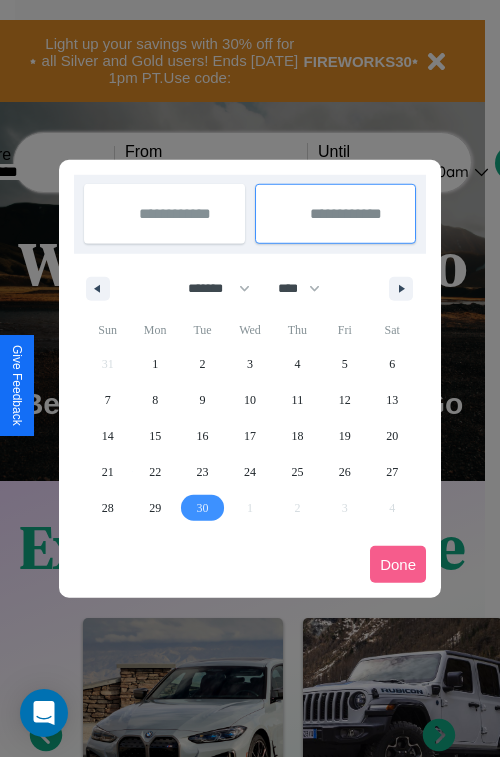 click on "30" at bounding box center [203, 508] 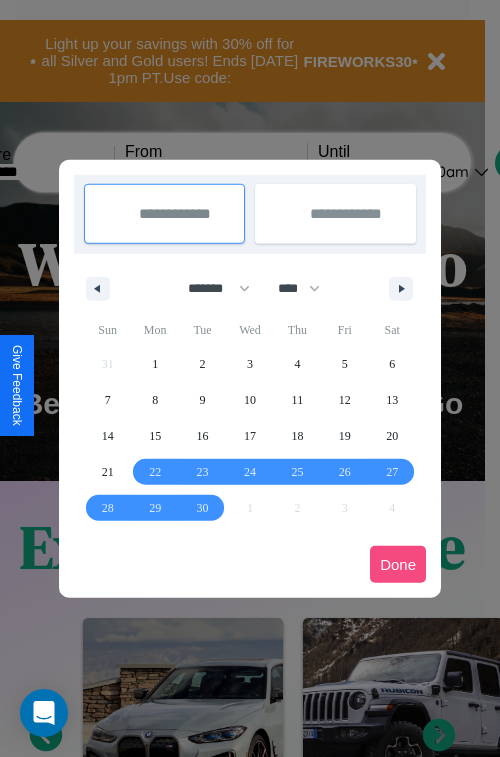 click on "Done" at bounding box center (398, 564) 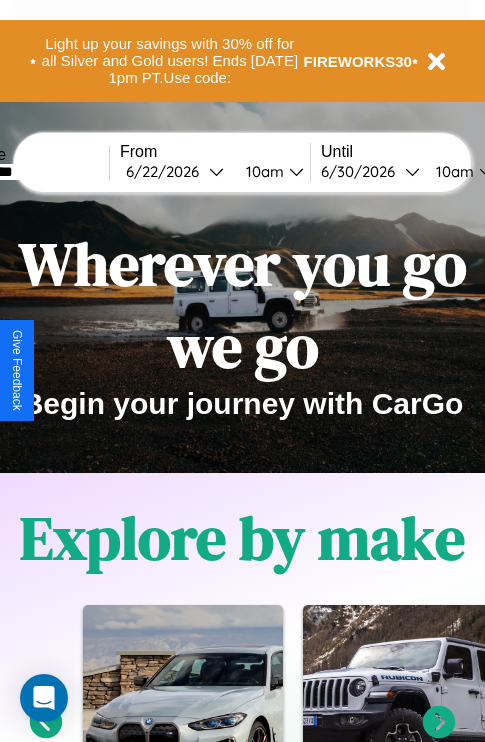 scroll, scrollTop: 0, scrollLeft: 77, axis: horizontal 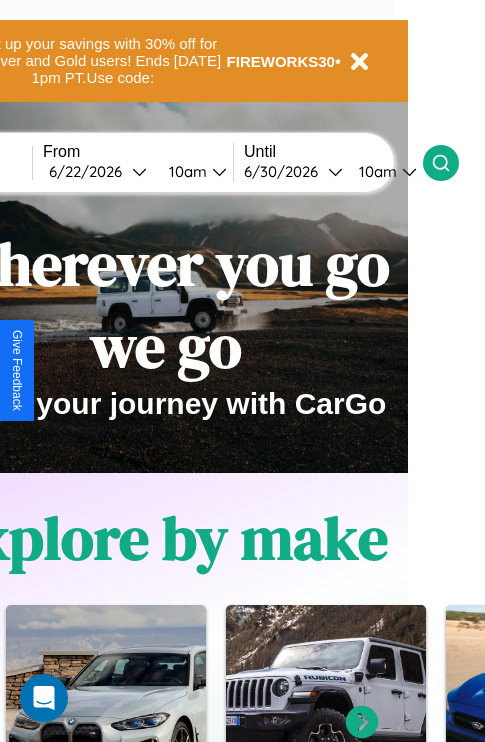 click 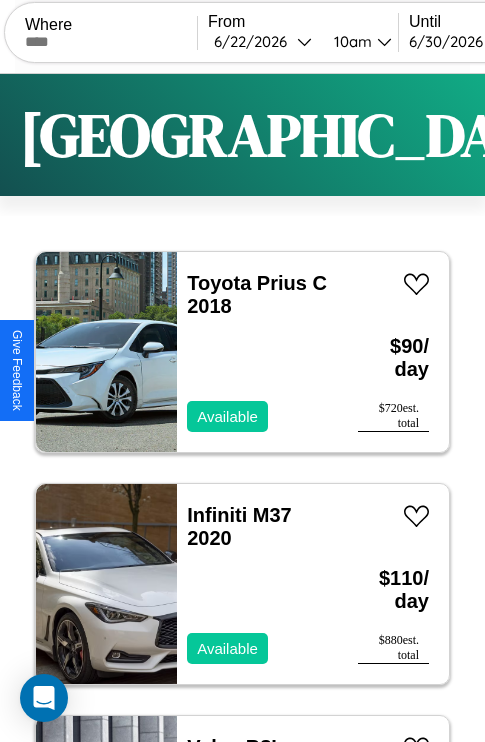 scroll, scrollTop: 95, scrollLeft: 0, axis: vertical 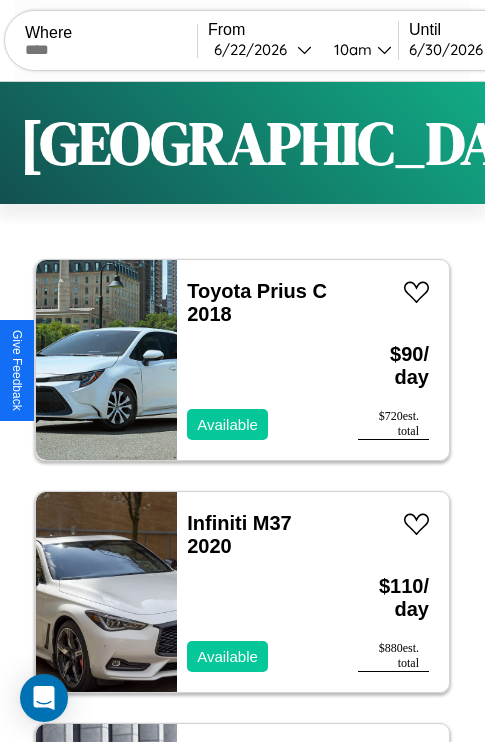 click on "Filters" at bounding box center [640, 143] 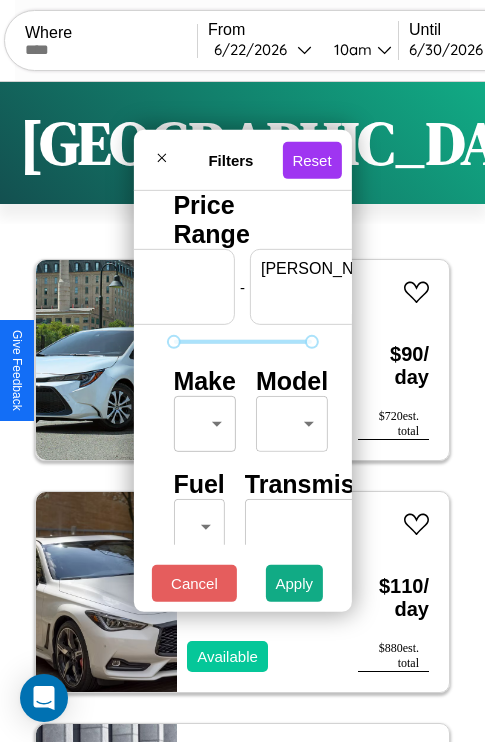 scroll, scrollTop: 0, scrollLeft: 124, axis: horizontal 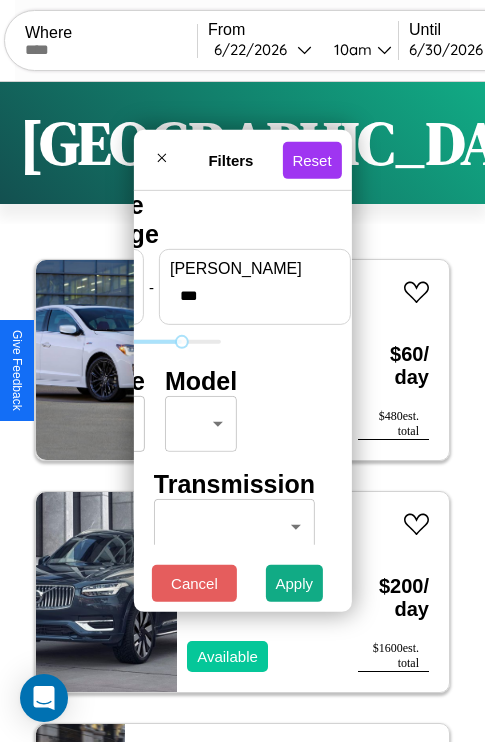 type on "***" 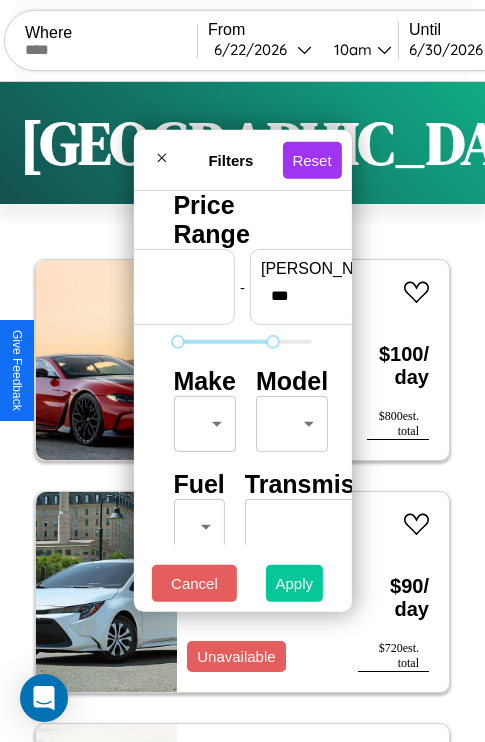 type on "**" 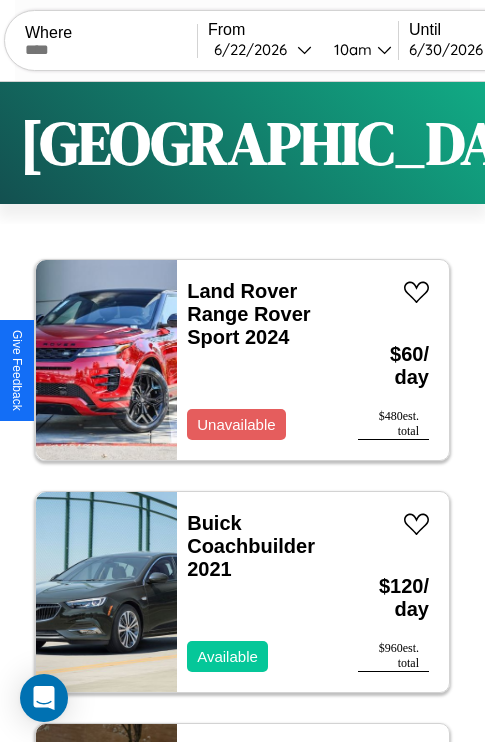 scroll, scrollTop: 95, scrollLeft: 0, axis: vertical 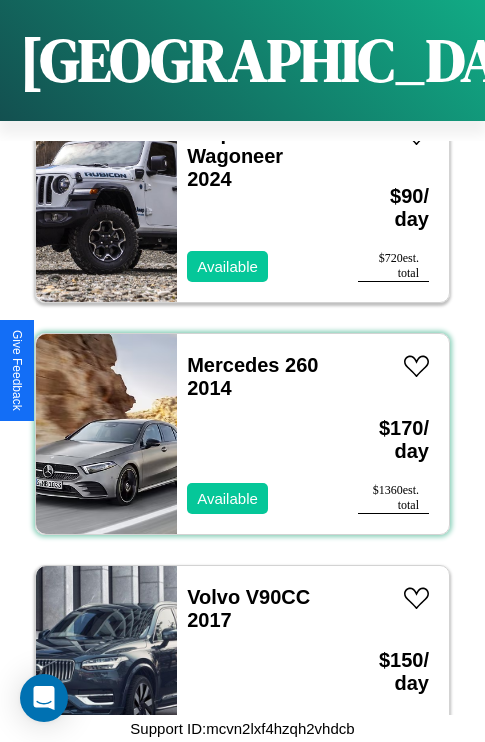 click on "Mercedes   260   2014 Available" at bounding box center (257, 434) 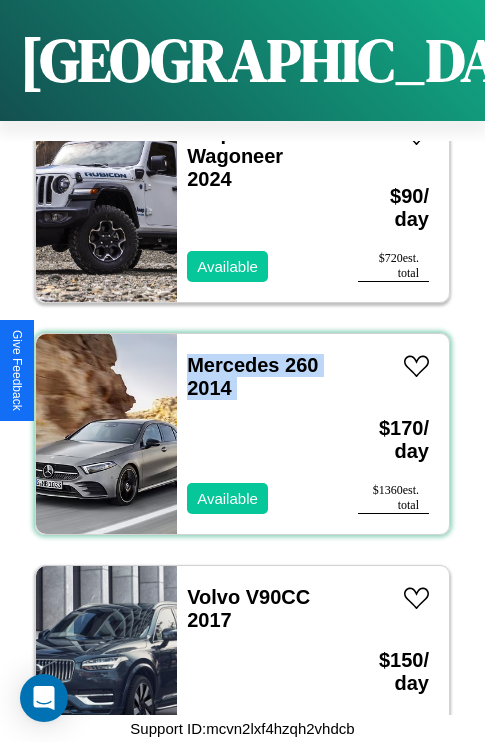 click on "Mercedes   260   2014 Available" at bounding box center (257, 434) 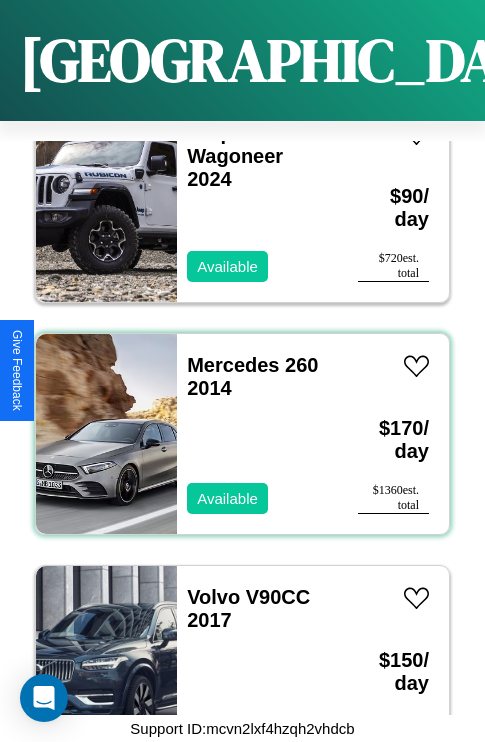 click on "Mercedes   260   2014 Available" at bounding box center [257, 434] 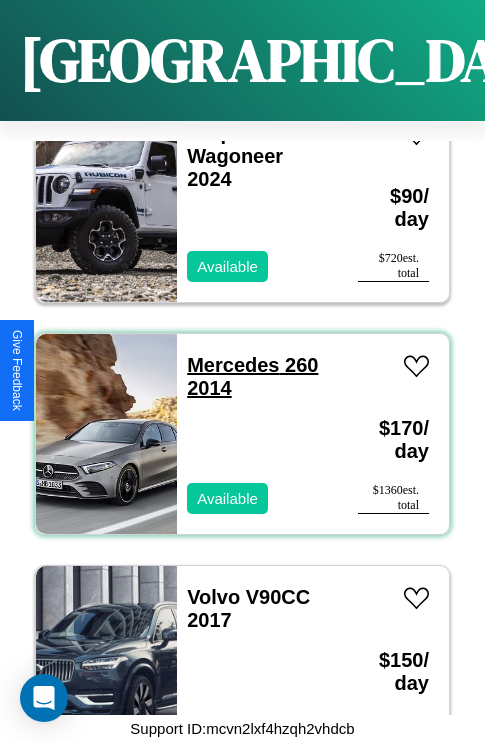 click on "Mercedes   260   2014" at bounding box center (252, 376) 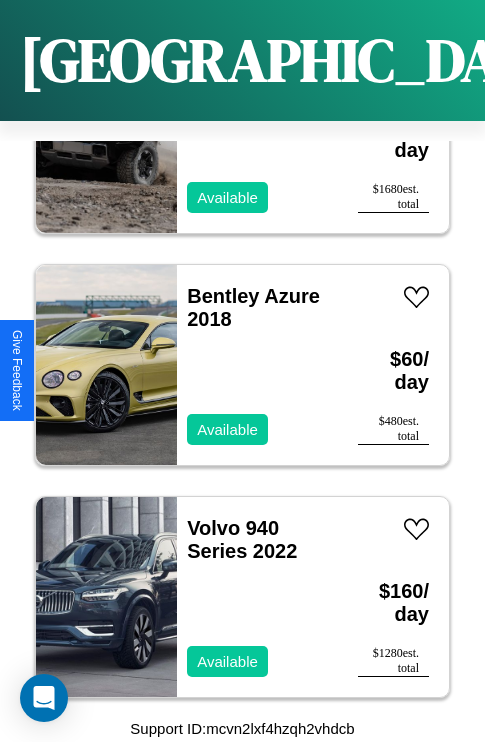 scroll, scrollTop: 7963, scrollLeft: 0, axis: vertical 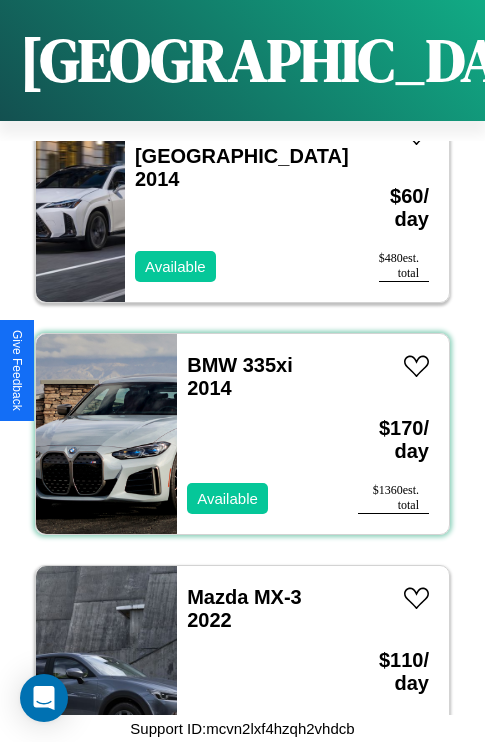 click on "BMW   335xi   2014 Available" at bounding box center (257, 434) 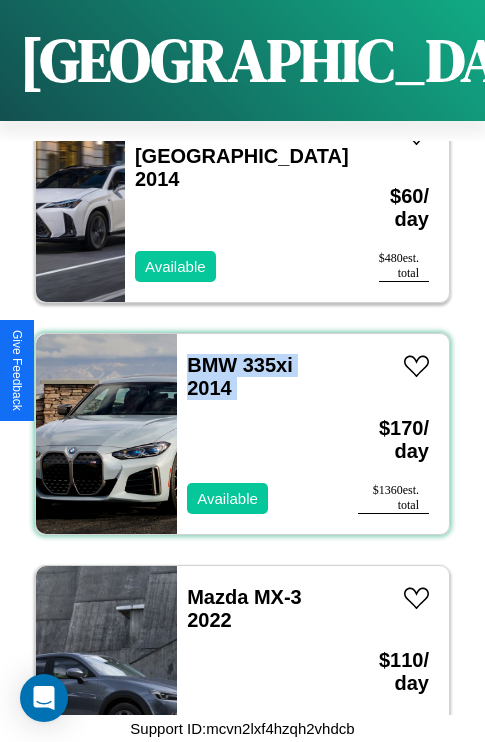 click on "BMW   335xi   2014 Available" at bounding box center (257, 434) 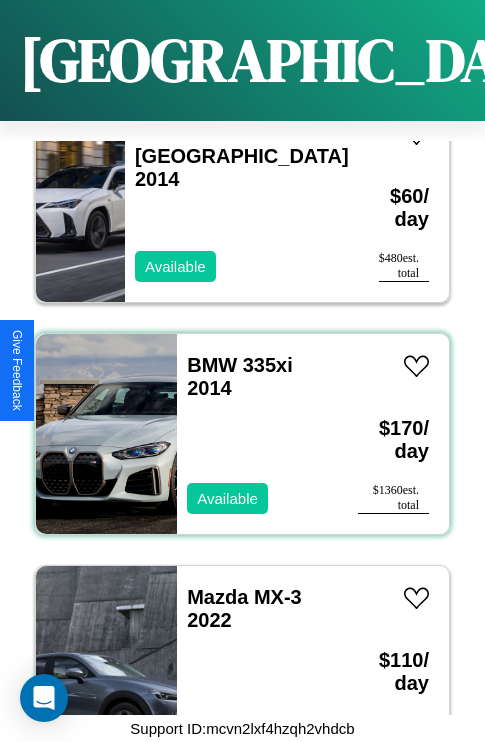 click on "BMW   335xi   2014 Available" at bounding box center (257, 434) 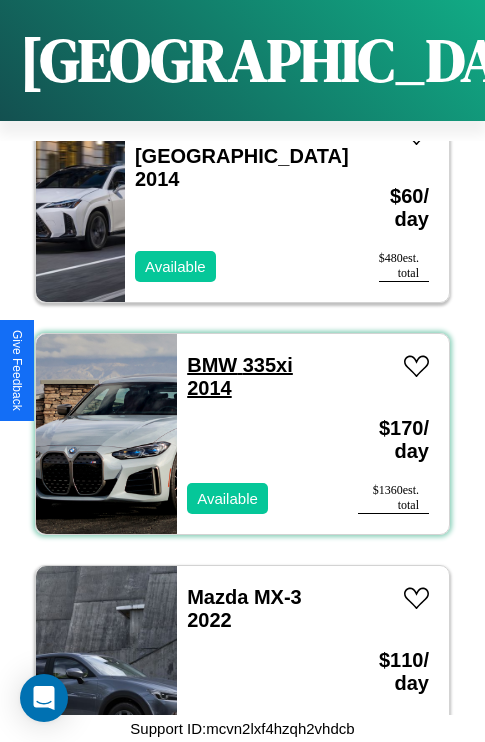 click on "BMW   335xi   2014" at bounding box center (240, 376) 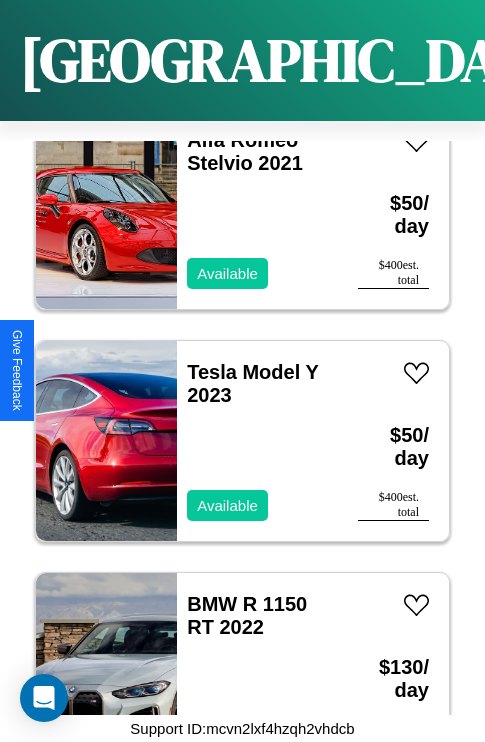 scroll, scrollTop: 13995, scrollLeft: 0, axis: vertical 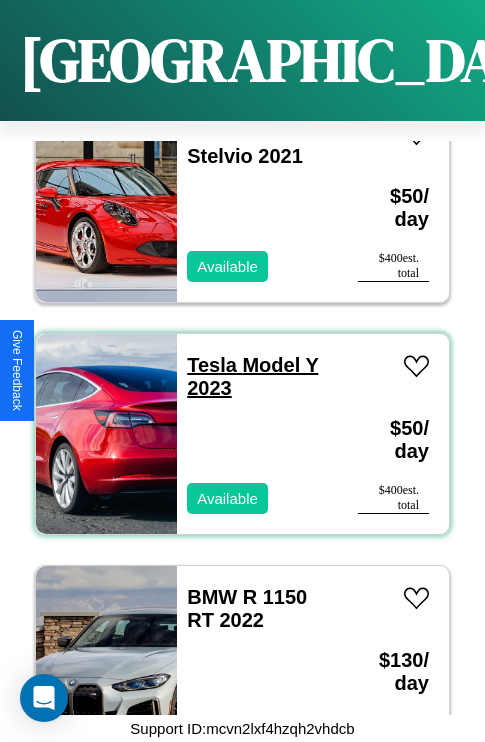 click on "Tesla   Model Y   2023" at bounding box center (252, 376) 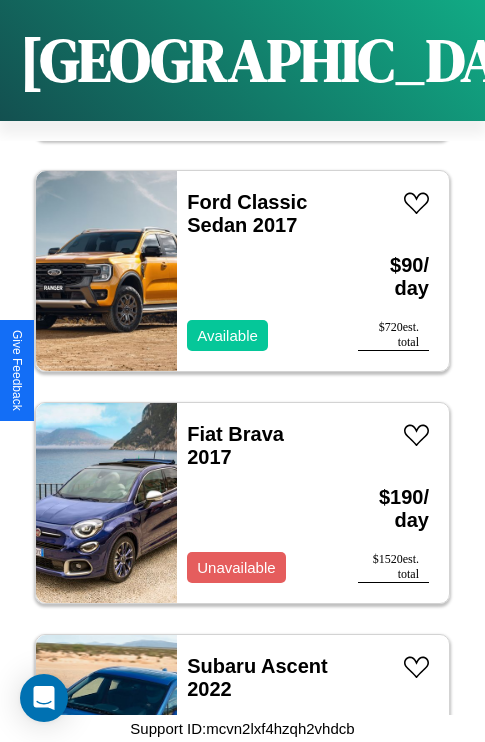 scroll, scrollTop: 29771, scrollLeft: 0, axis: vertical 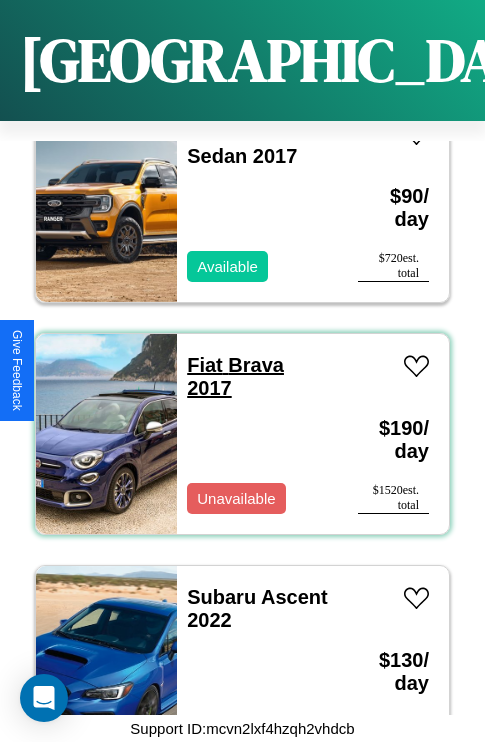 click on "Fiat   Brava   2017" at bounding box center (235, 376) 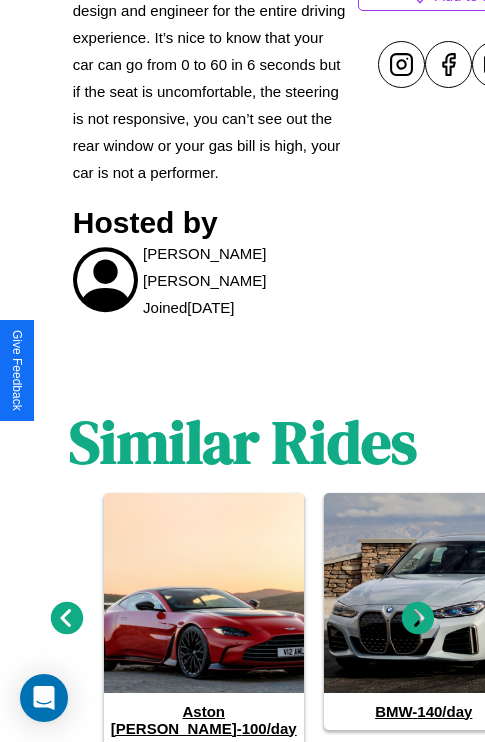scroll, scrollTop: 979, scrollLeft: 0, axis: vertical 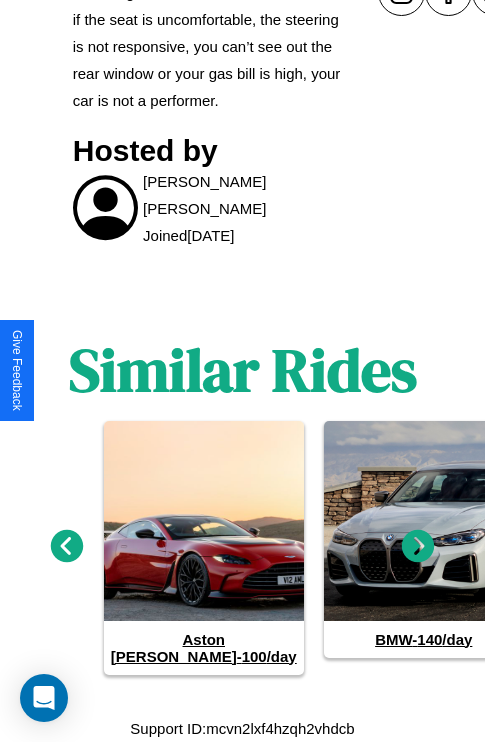 click 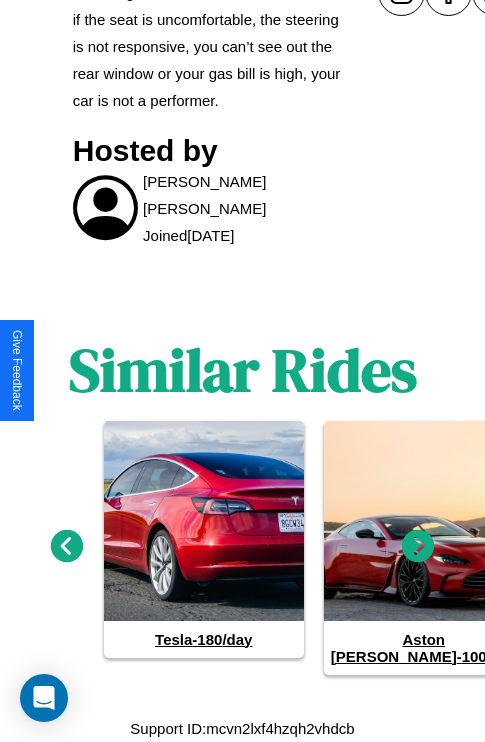click 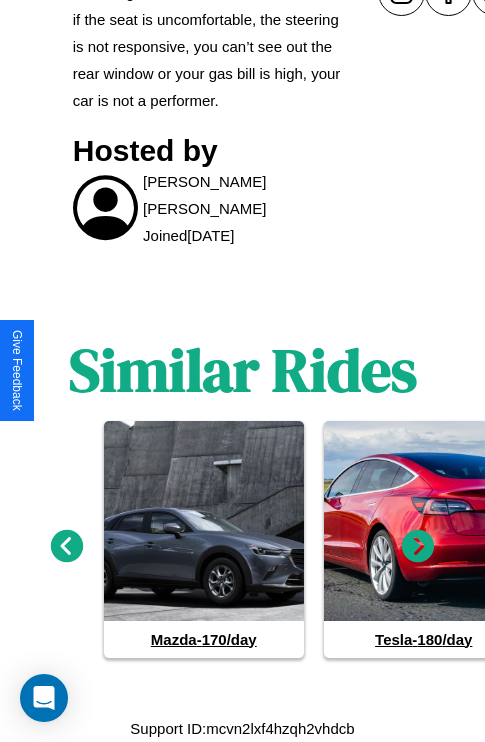 click 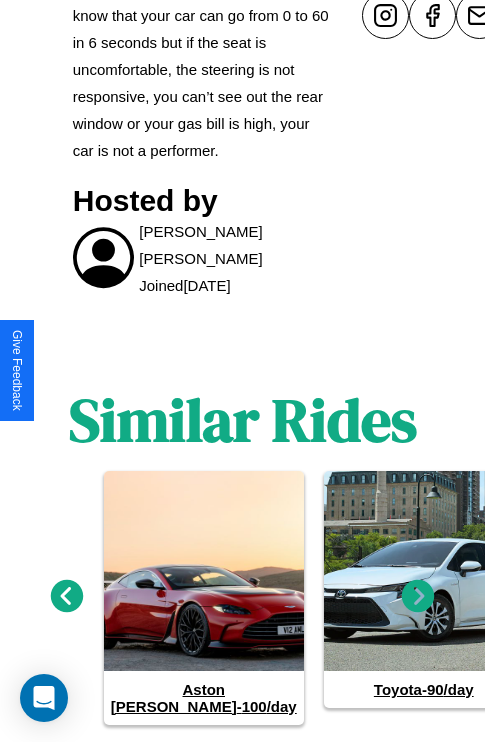 scroll, scrollTop: 961, scrollLeft: 0, axis: vertical 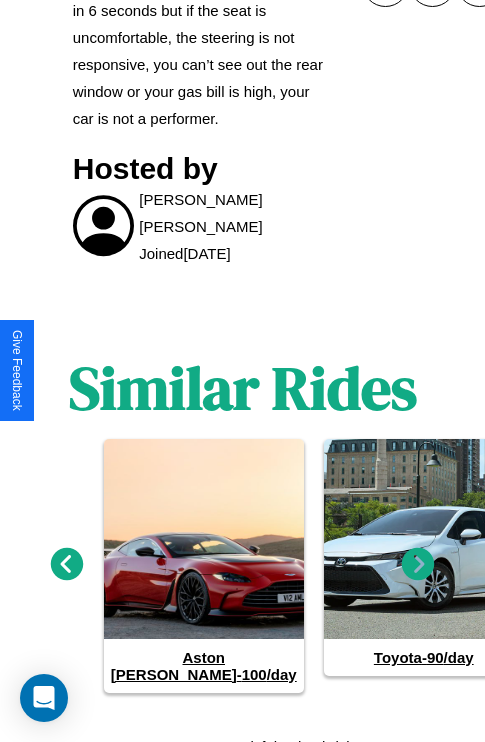 click 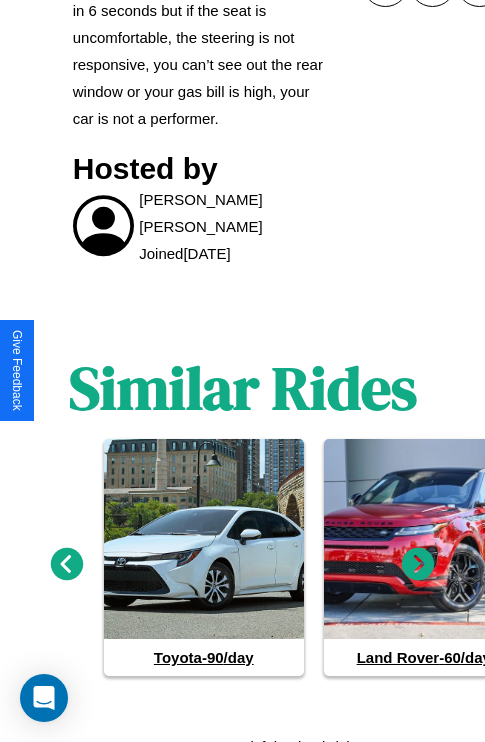 click 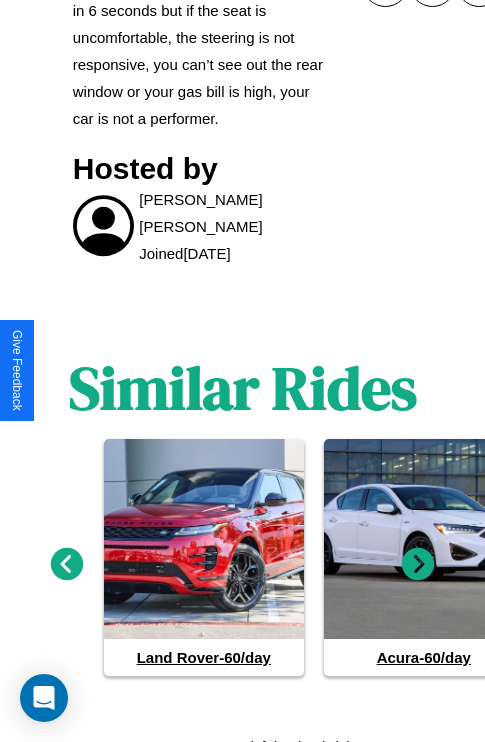 click 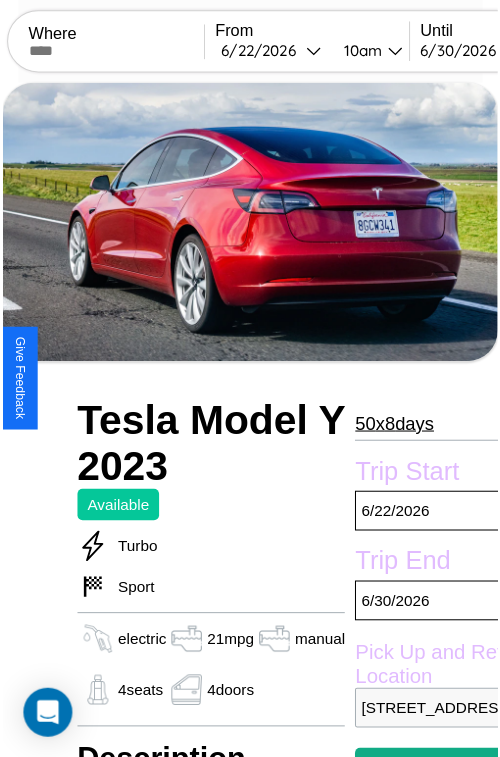 scroll, scrollTop: 130, scrollLeft: 80, axis: both 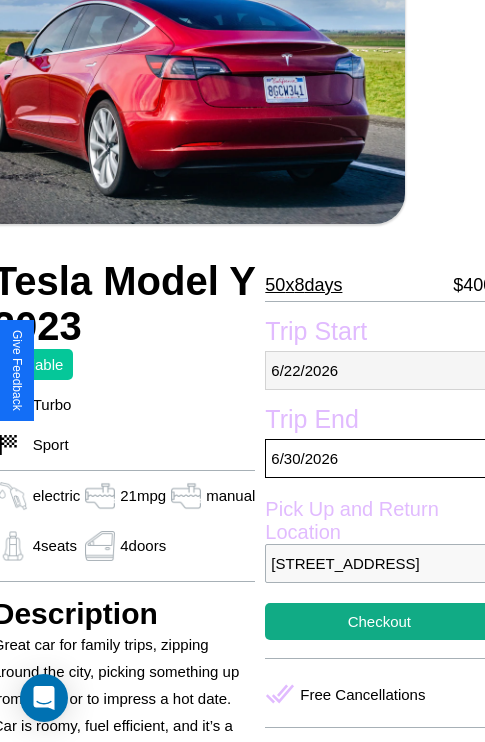 click on "6 / 22 / 2026" at bounding box center (379, 370) 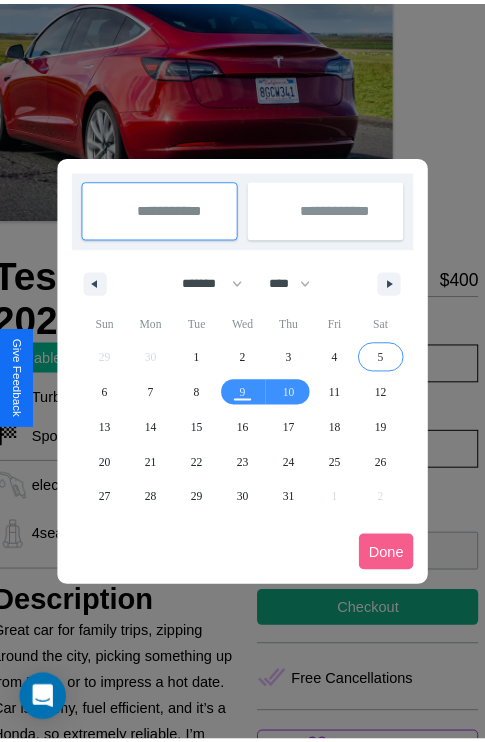 scroll, scrollTop: 0, scrollLeft: 80, axis: horizontal 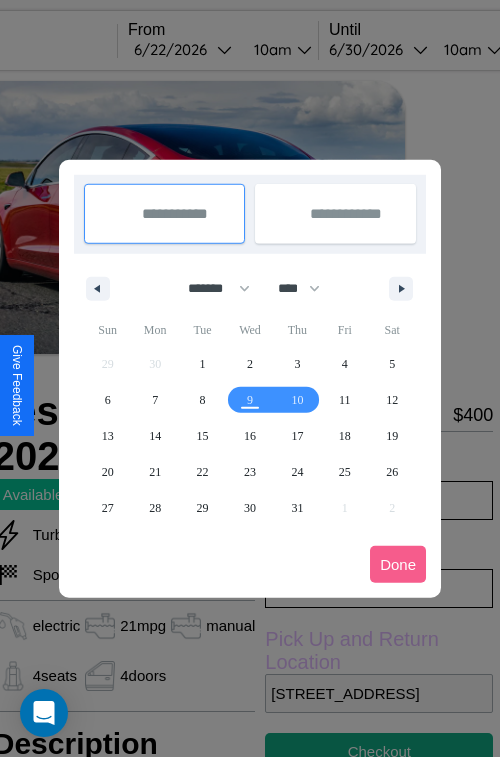 click at bounding box center (250, 378) 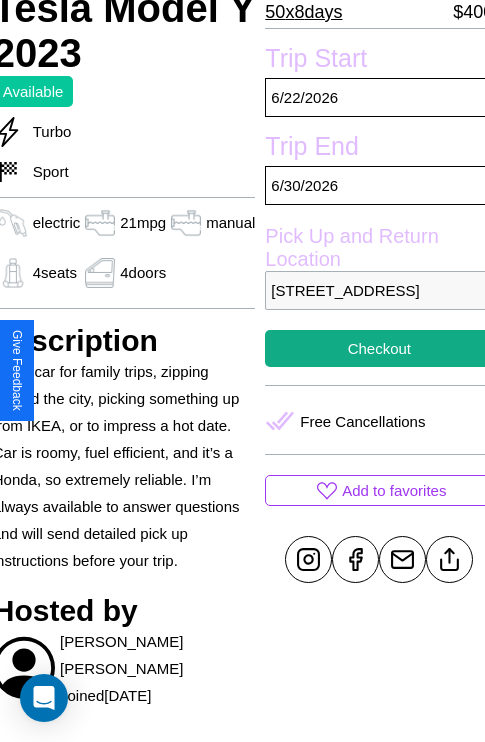 scroll, scrollTop: 408, scrollLeft: 80, axis: both 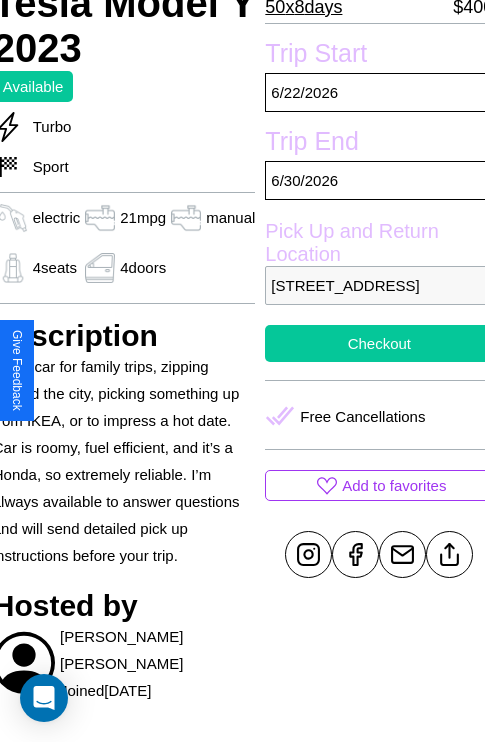 click on "Checkout" at bounding box center (379, 343) 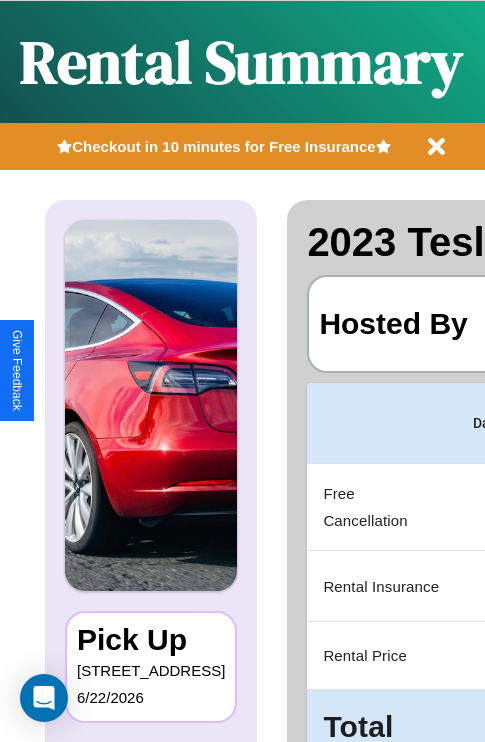 scroll, scrollTop: 0, scrollLeft: 389, axis: horizontal 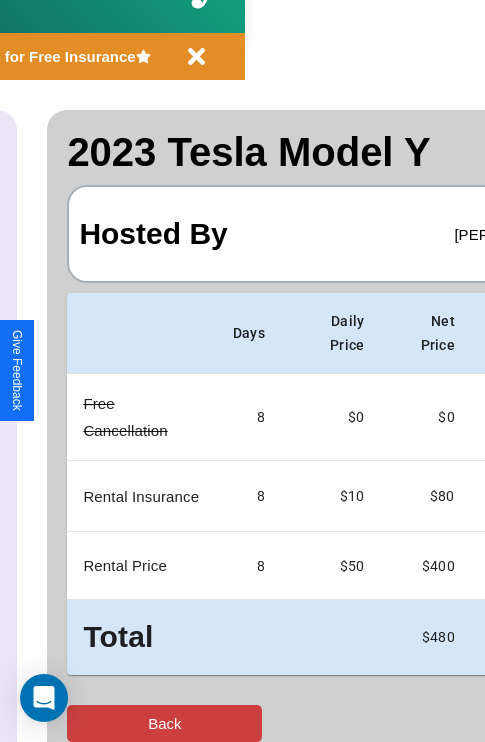 click on "Back" at bounding box center [164, 723] 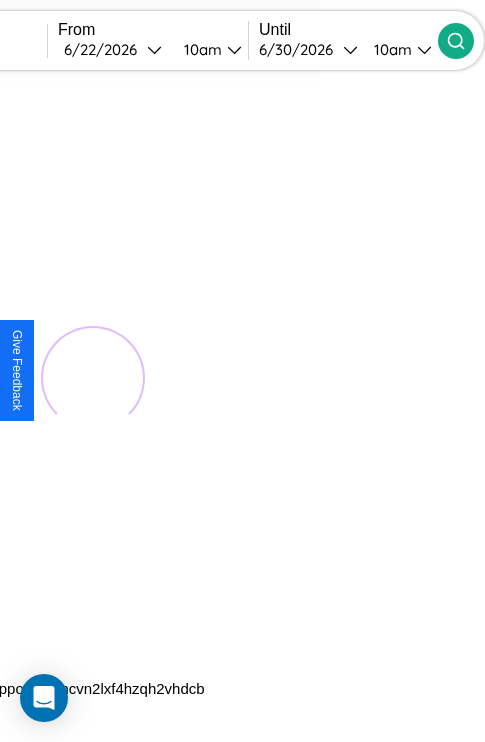 scroll, scrollTop: 0, scrollLeft: 0, axis: both 